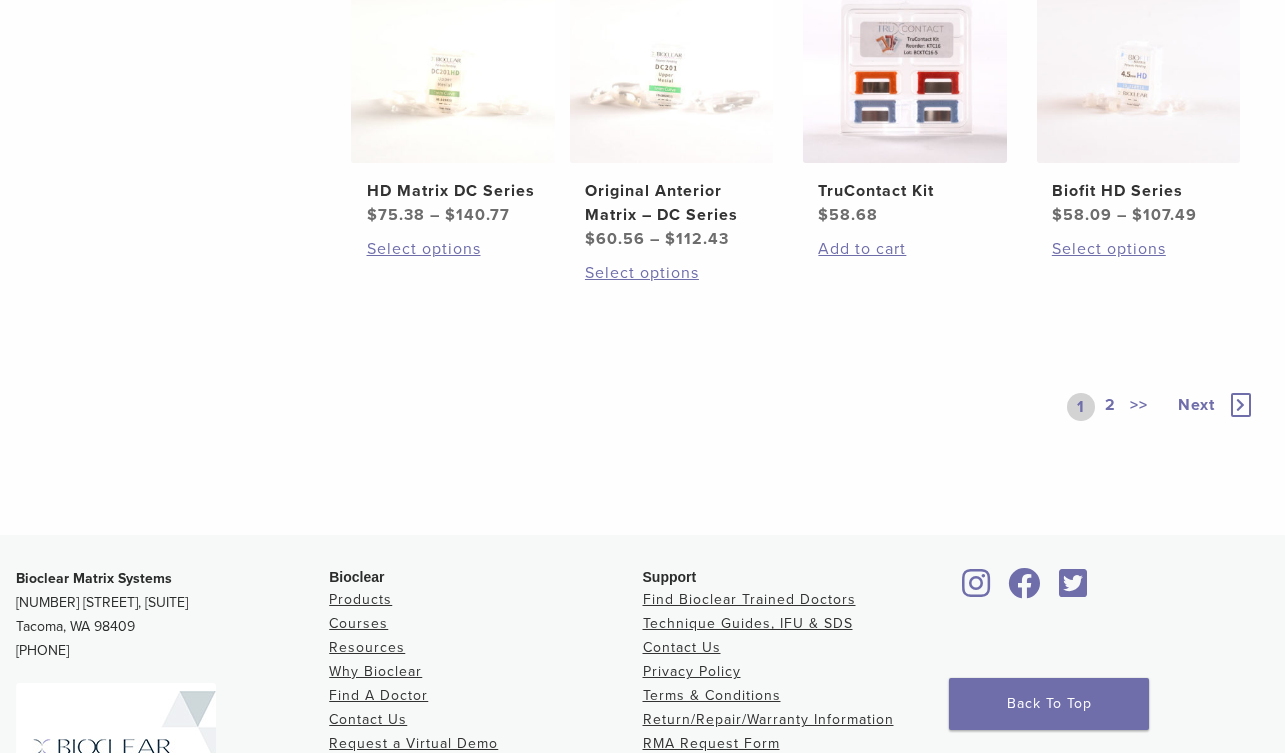 scroll, scrollTop: 1300, scrollLeft: 0, axis: vertical 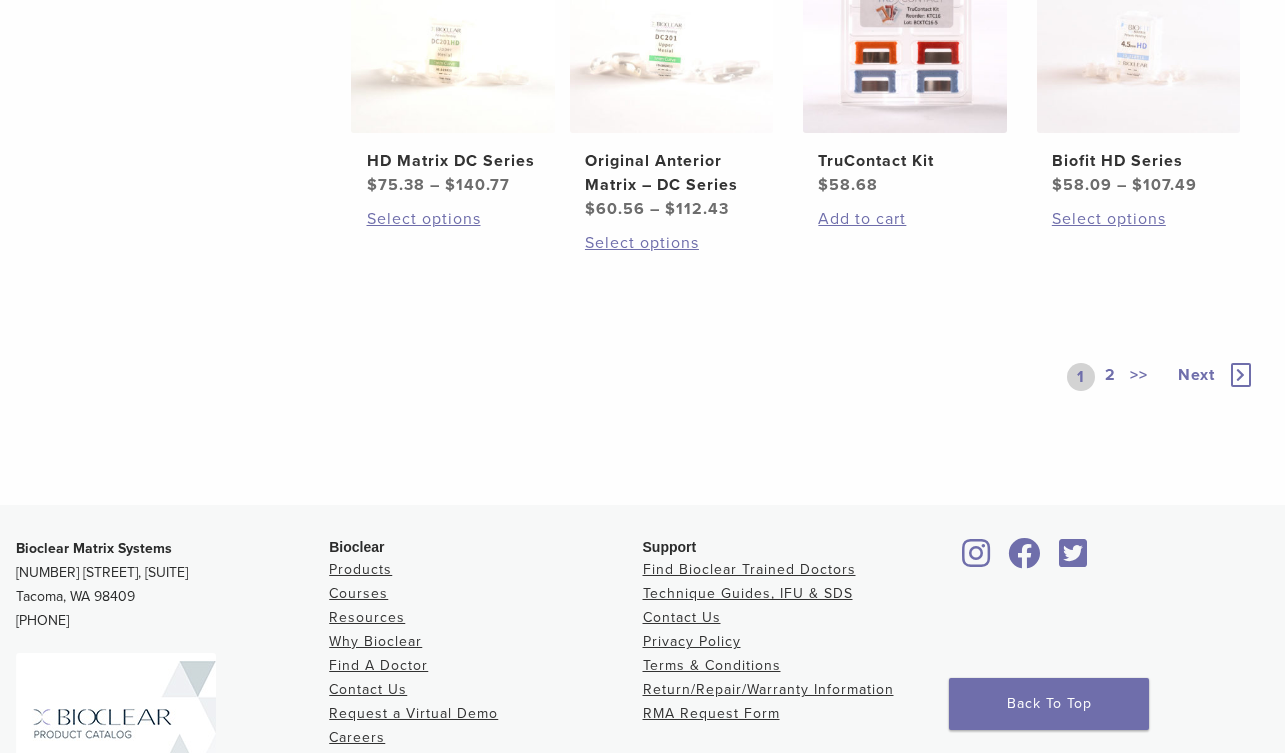 click at bounding box center [1241, 375] 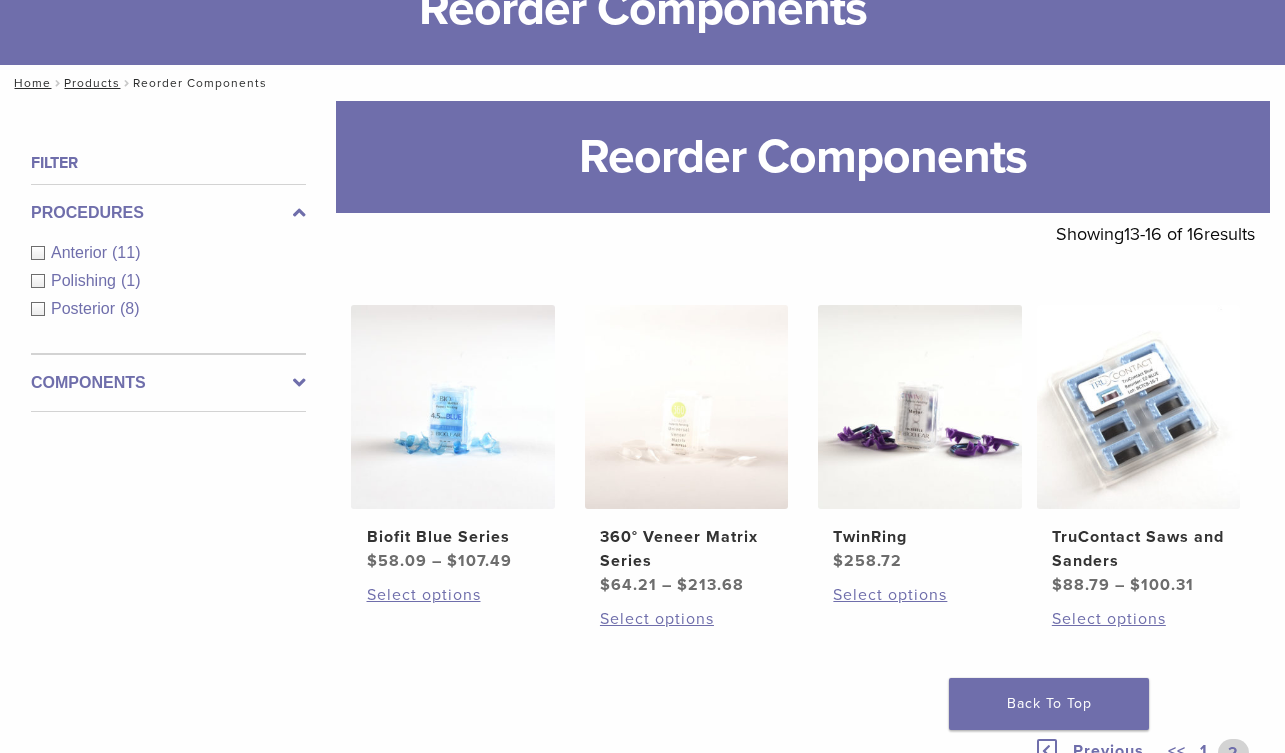 scroll, scrollTop: 267, scrollLeft: 0, axis: vertical 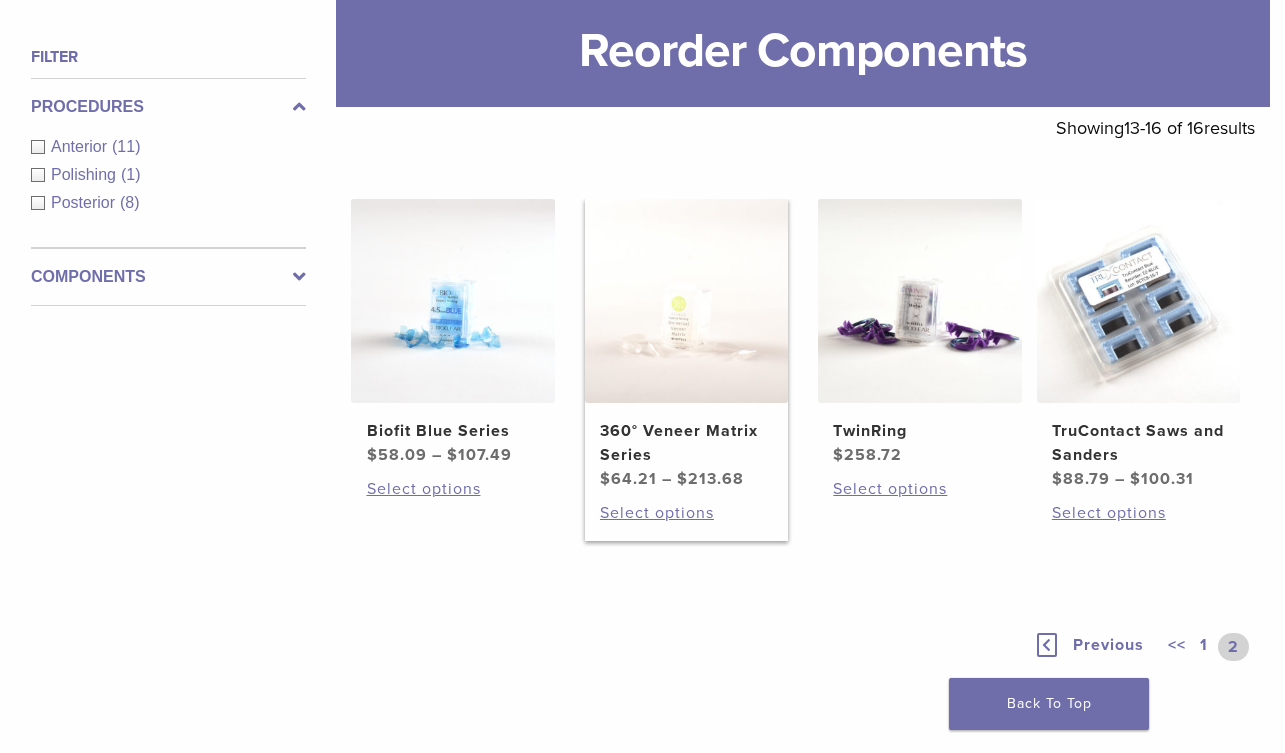 click at bounding box center (686, 300) 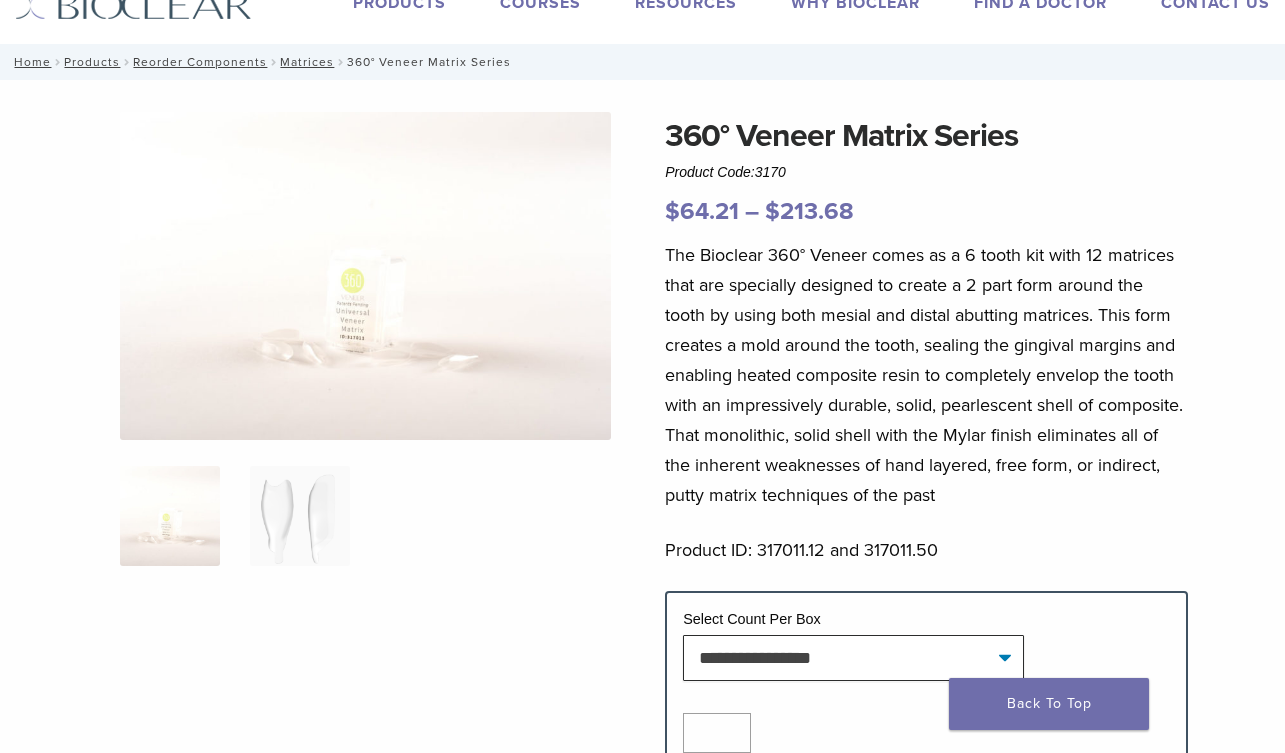 scroll, scrollTop: 100, scrollLeft: 0, axis: vertical 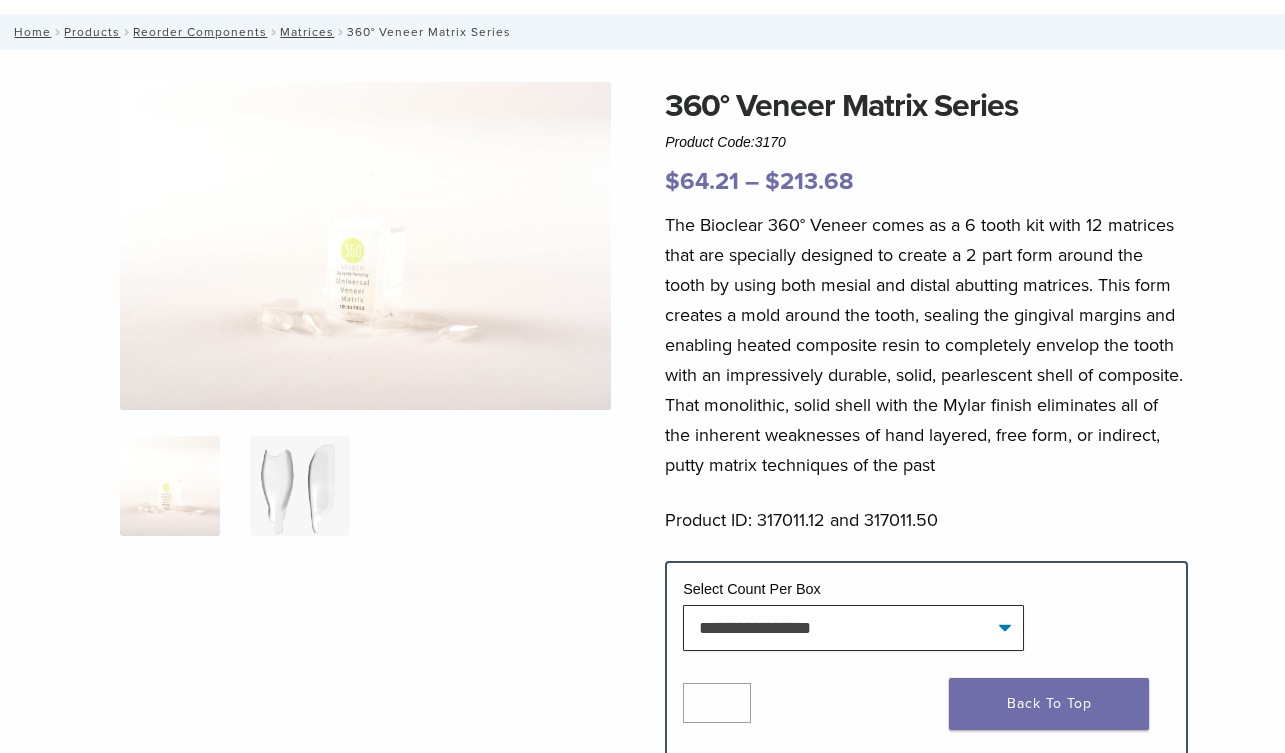 click at bounding box center (300, 486) 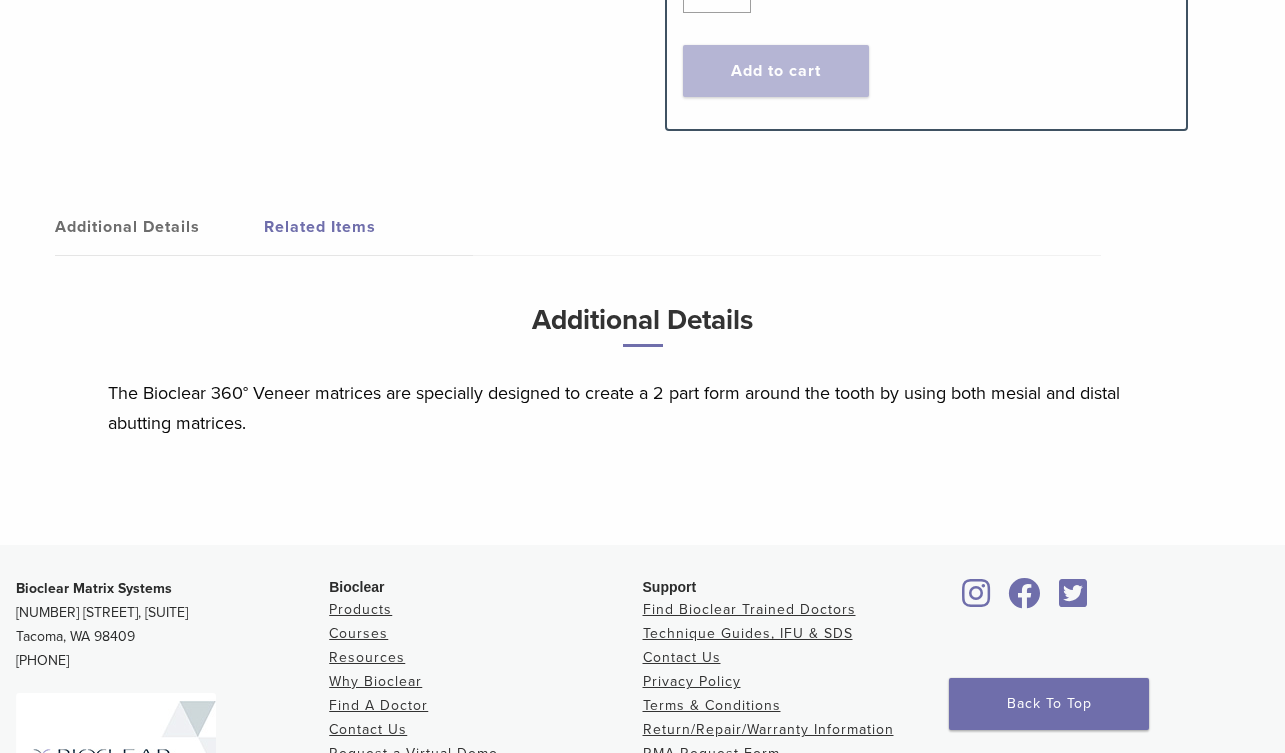 scroll, scrollTop: 600, scrollLeft: 0, axis: vertical 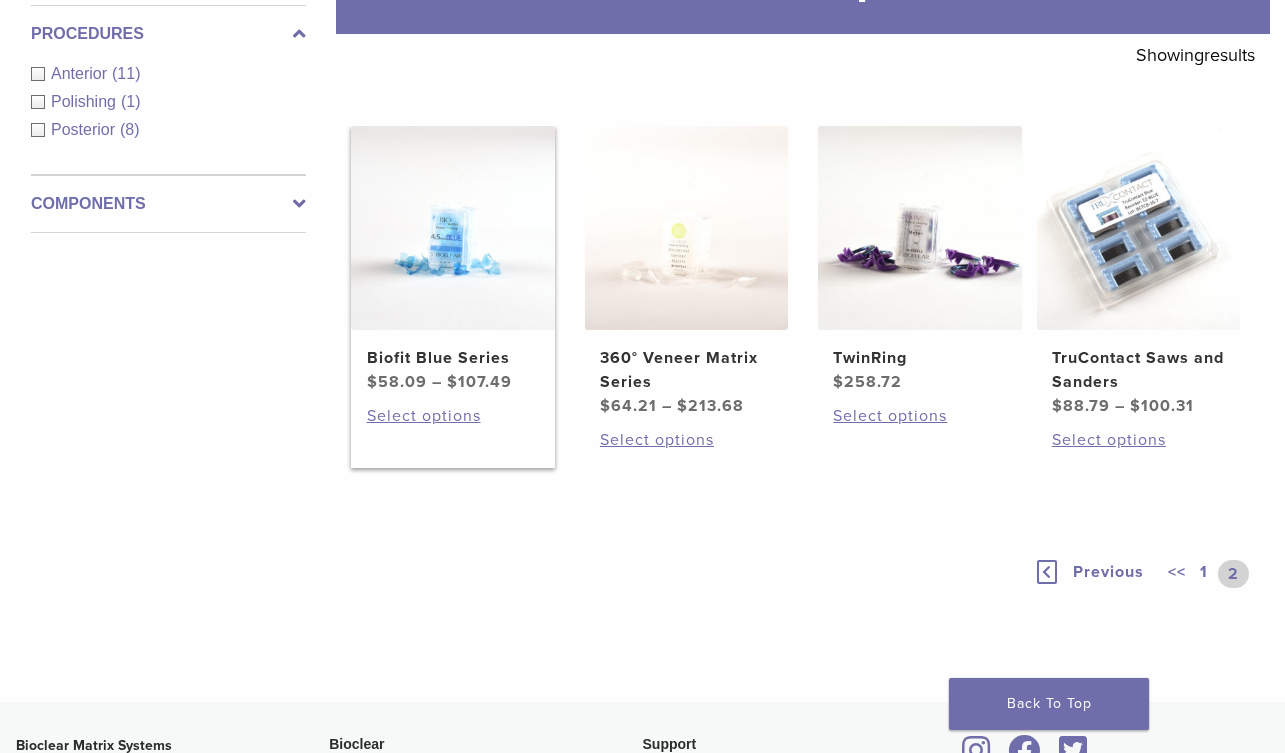 click on "Biofit Blue Series
$ 58.09   –   $ 107.49 Price range: $58.09 through $107.49
Select options
This product has multiple variants. The options may be chosen on the product page" at bounding box center (452, 296) 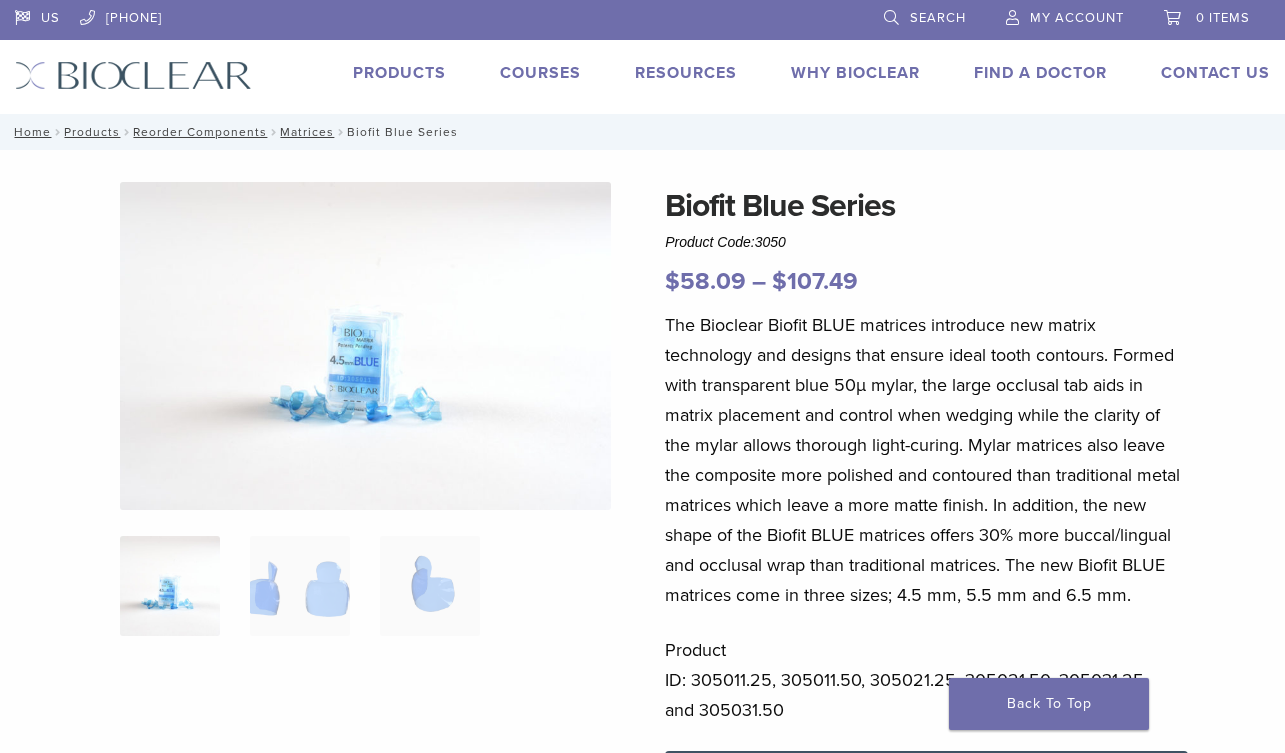 scroll, scrollTop: 0, scrollLeft: 0, axis: both 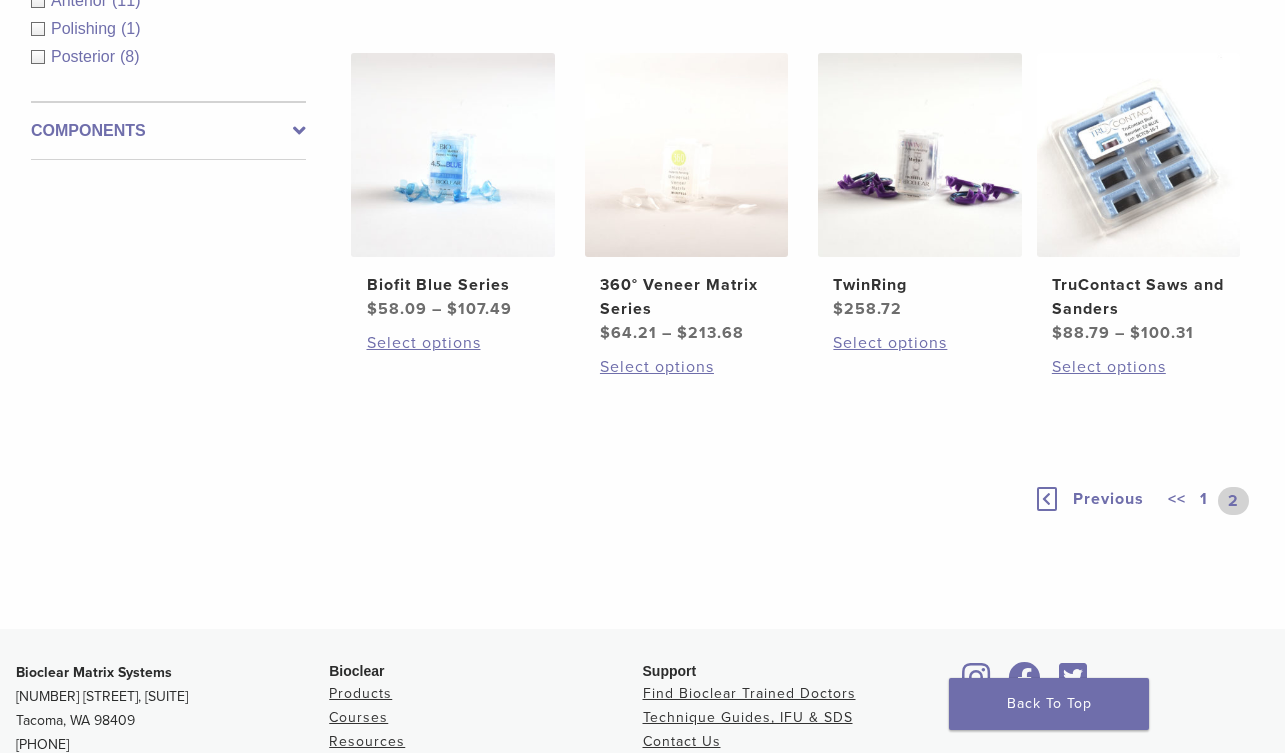click on "Previous" at bounding box center [1108, 499] 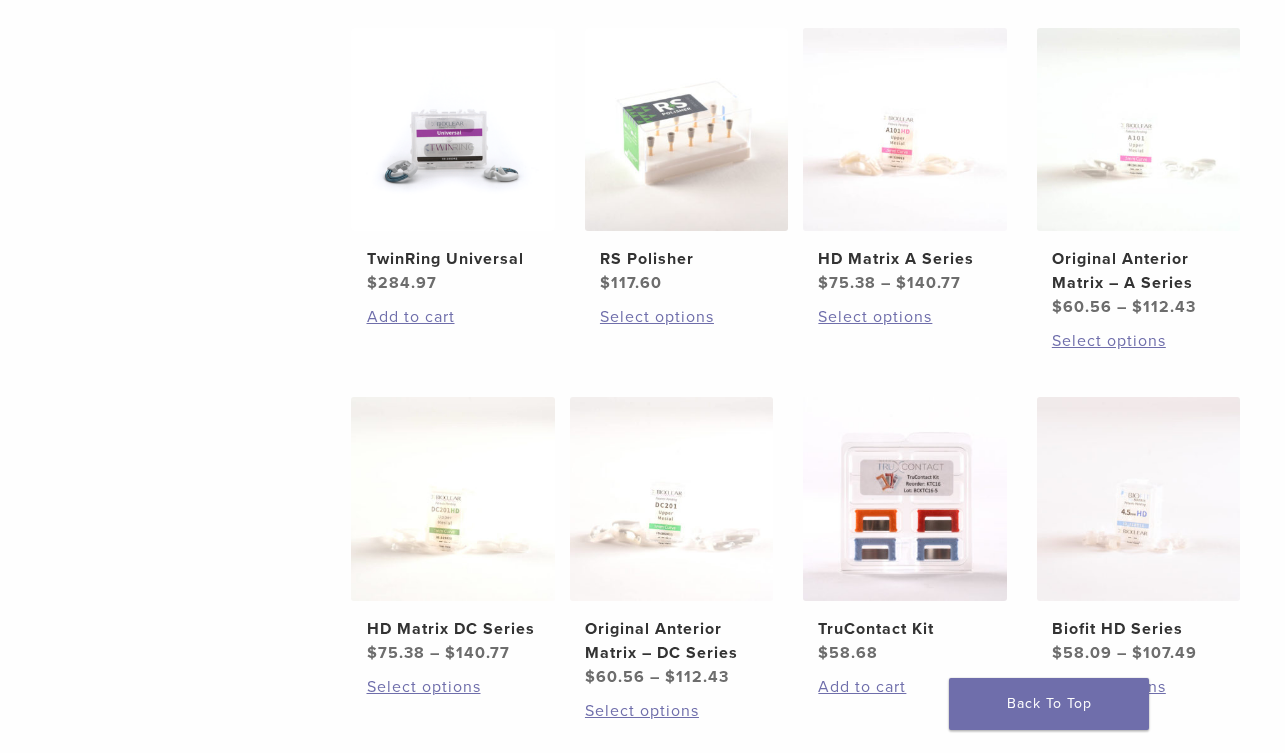 scroll, scrollTop: 813, scrollLeft: 0, axis: vertical 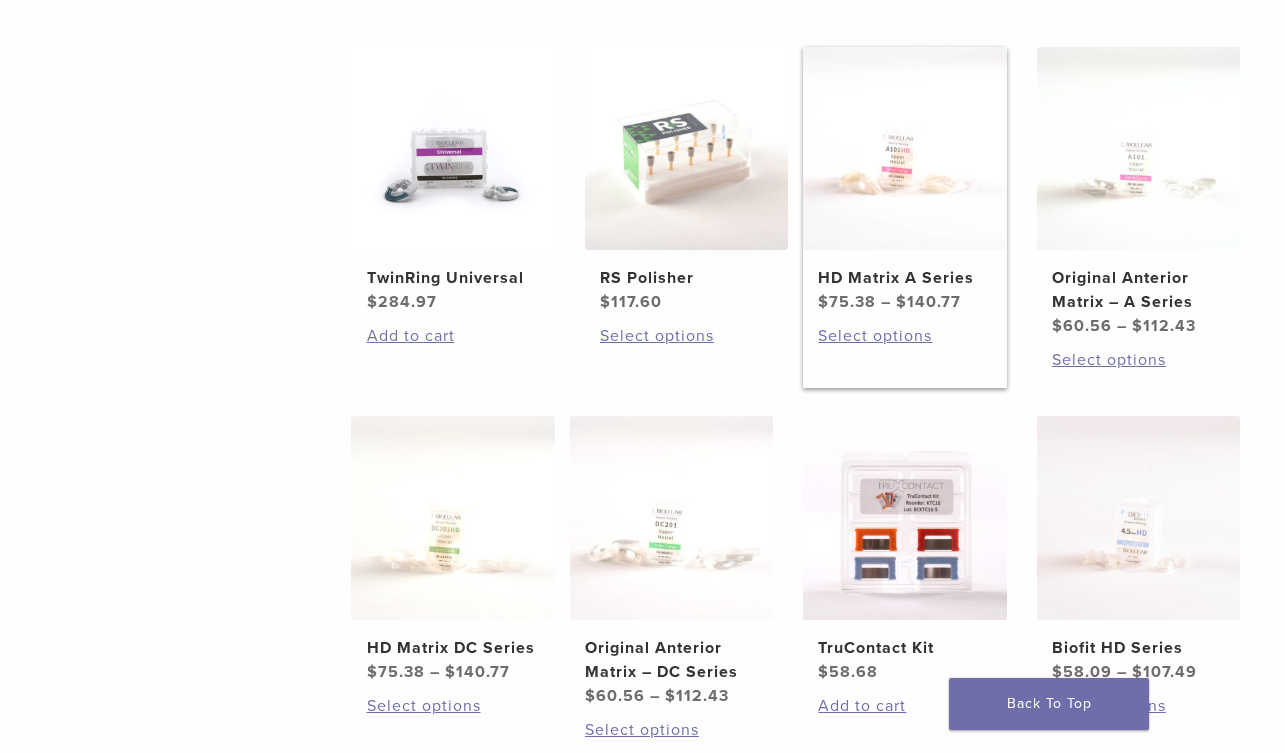 click at bounding box center [904, 148] 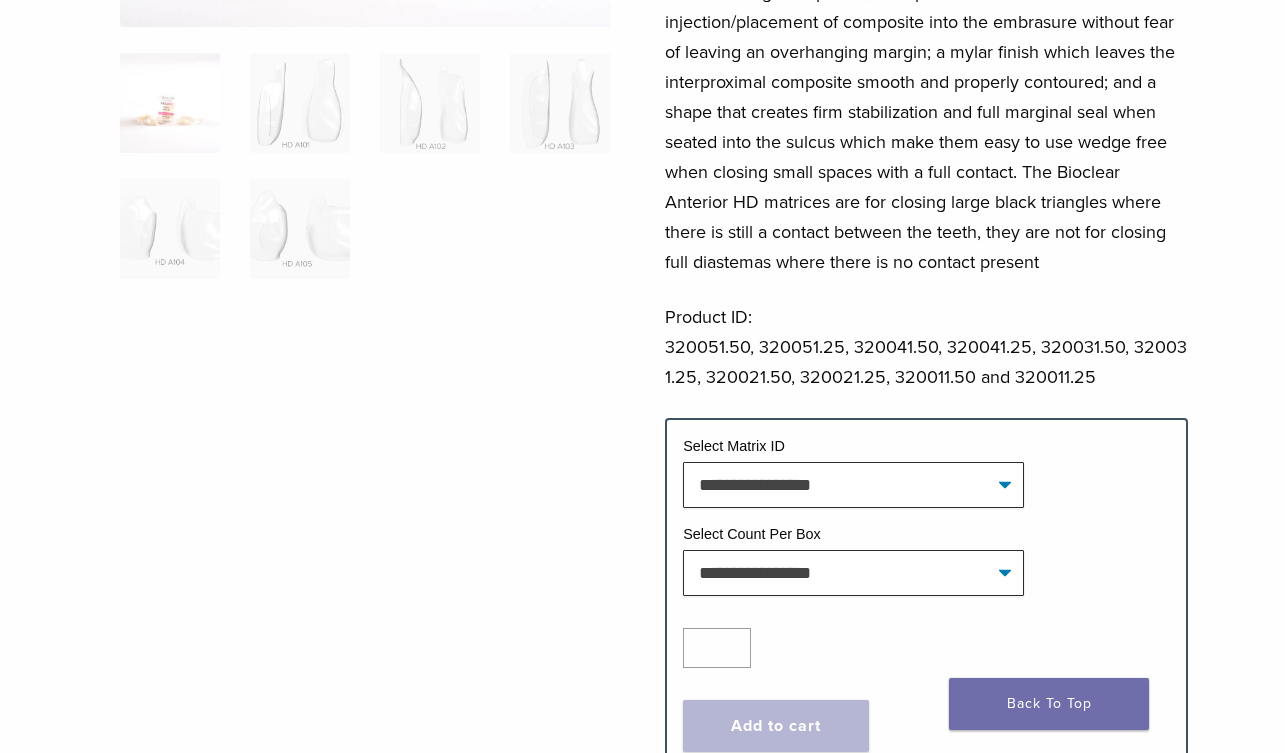scroll, scrollTop: 300, scrollLeft: 0, axis: vertical 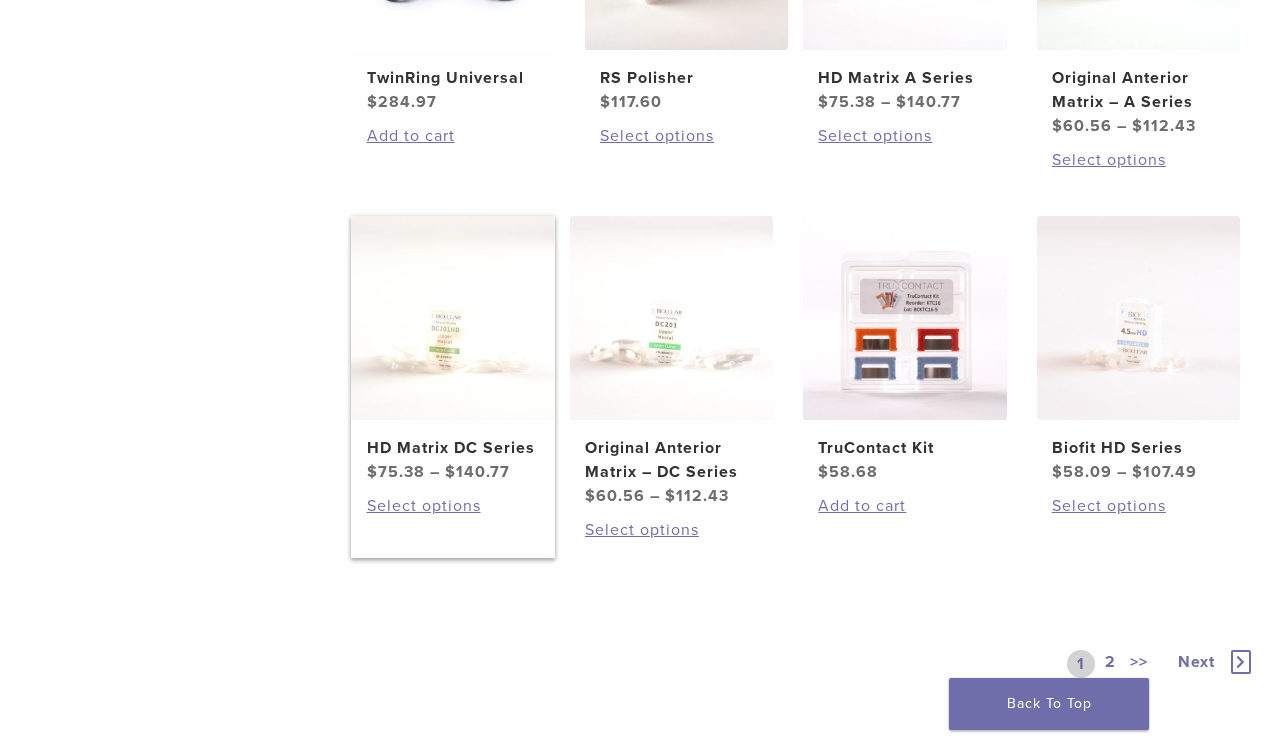 click at bounding box center [452, 317] 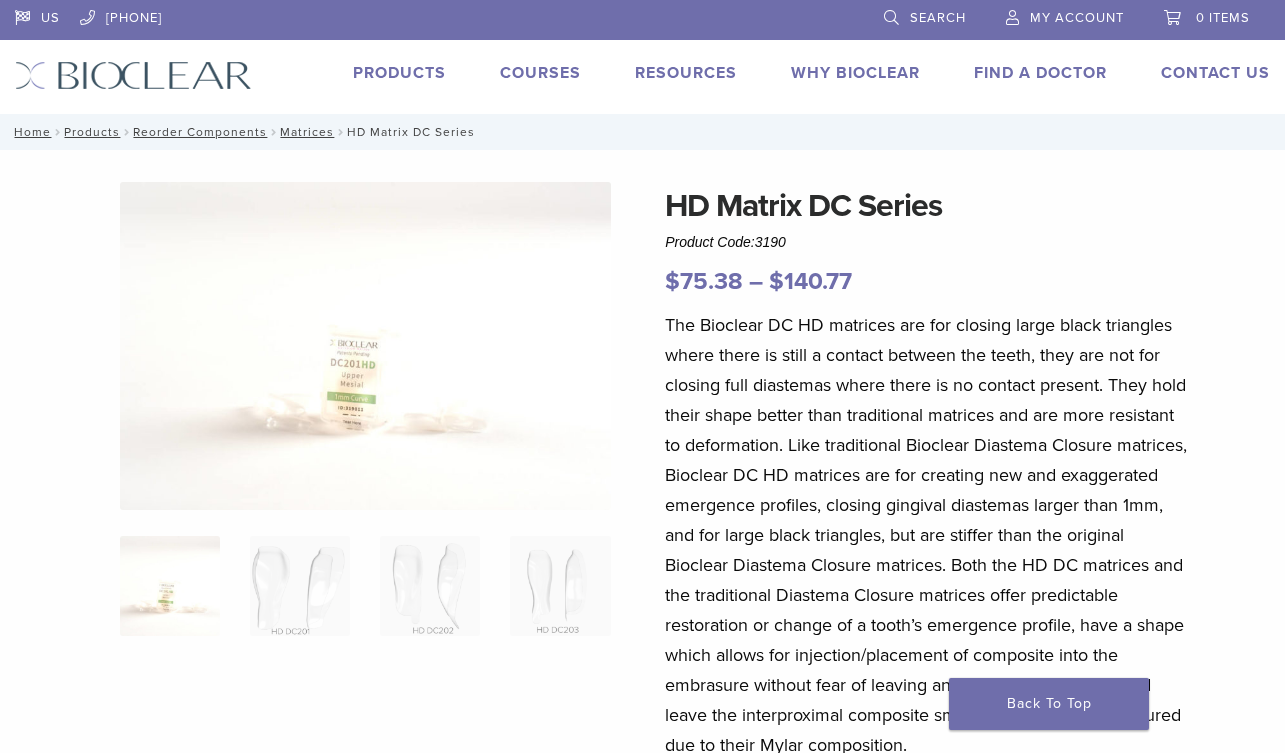 scroll, scrollTop: 0, scrollLeft: 0, axis: both 